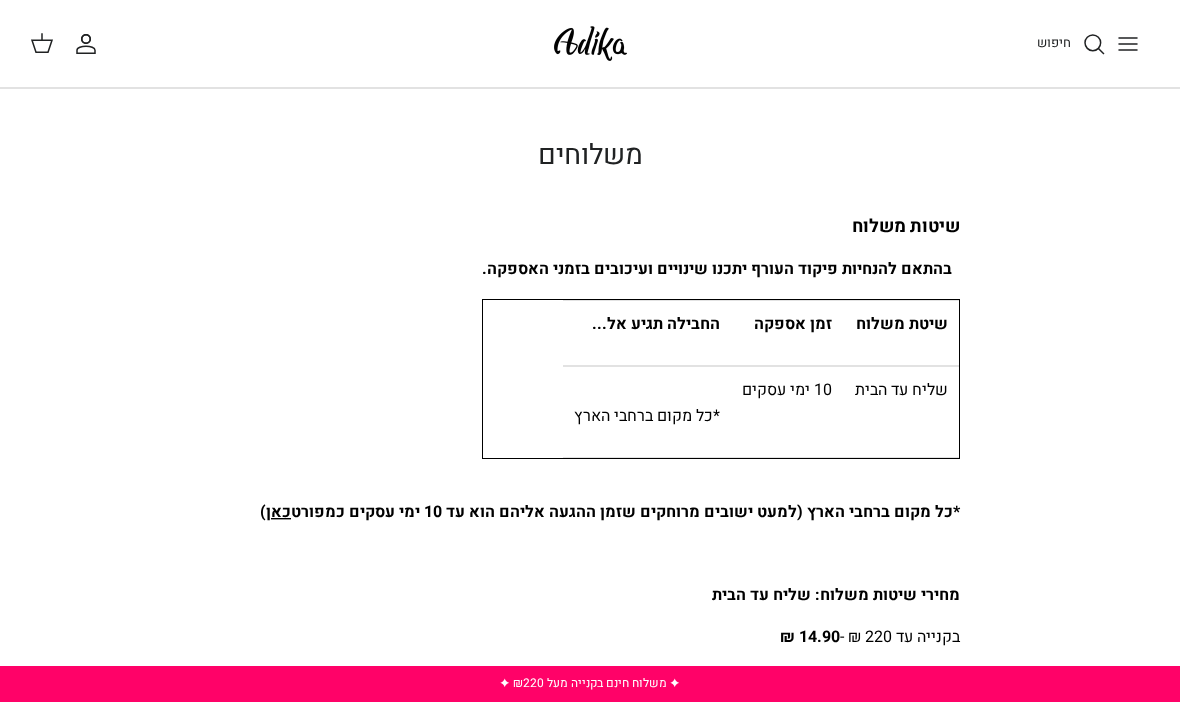 scroll, scrollTop: 0, scrollLeft: 0, axis: both 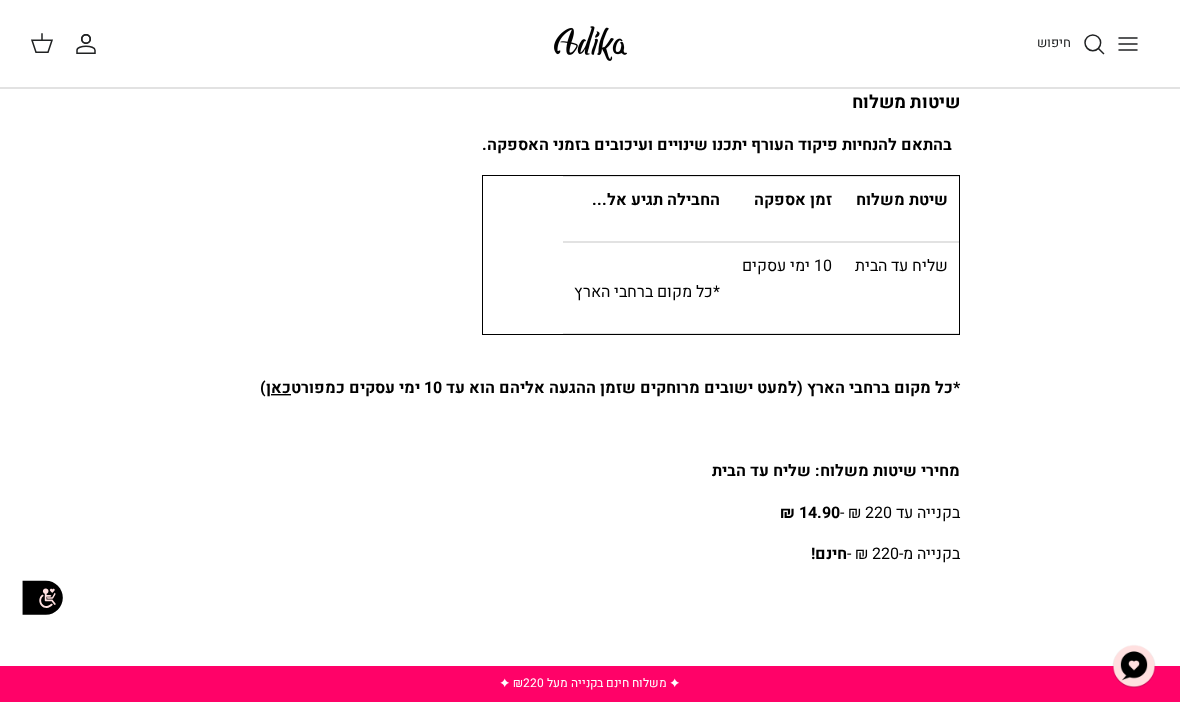 click on "*כל מקום ברחבי הארץ" at bounding box center [647, 279] 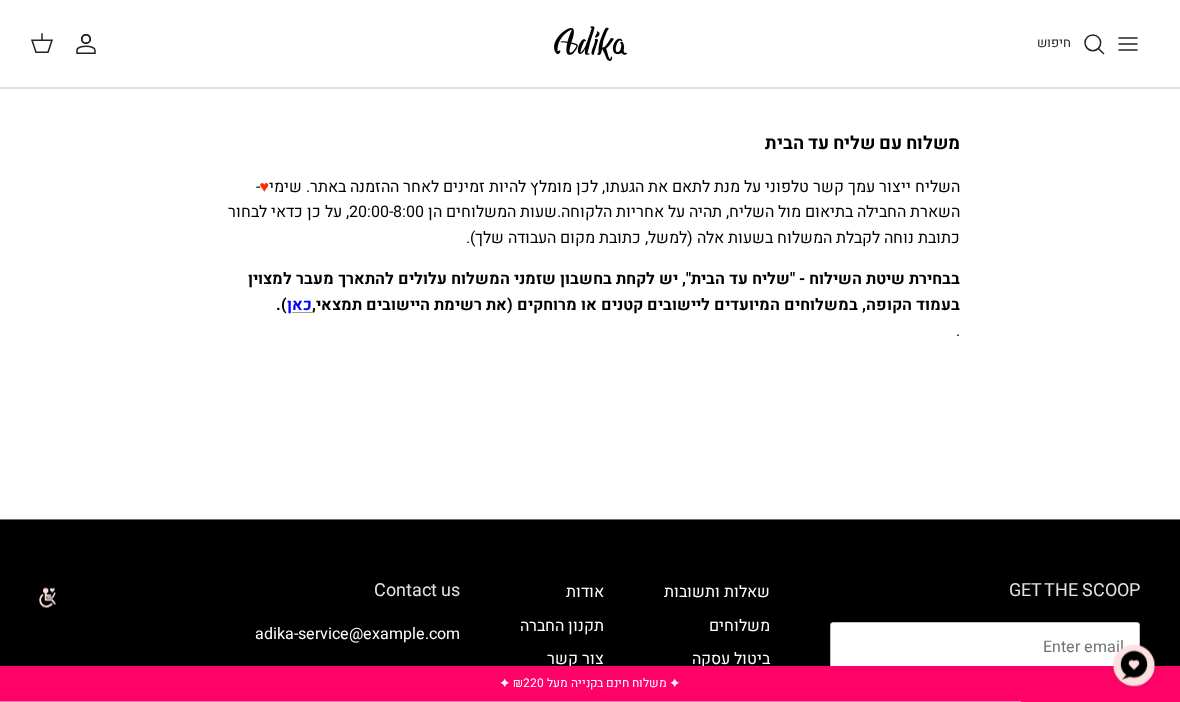 scroll, scrollTop: 943, scrollLeft: 0, axis: vertical 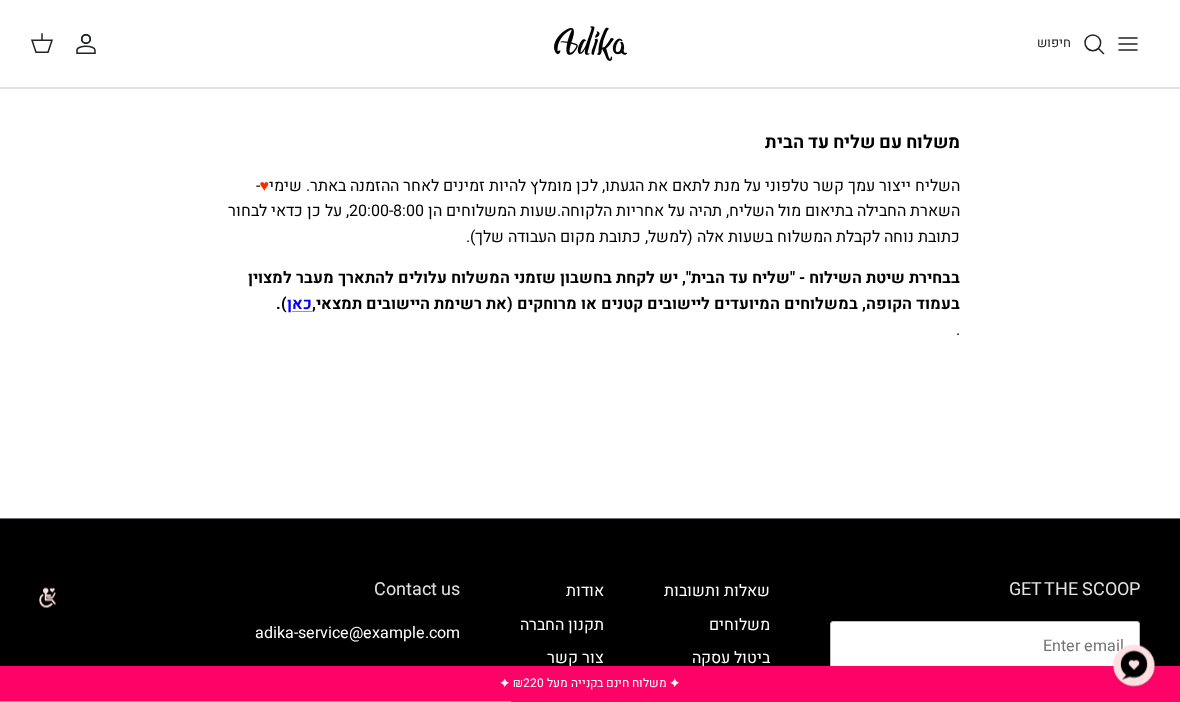 click on "כאן" at bounding box center [299, 305] 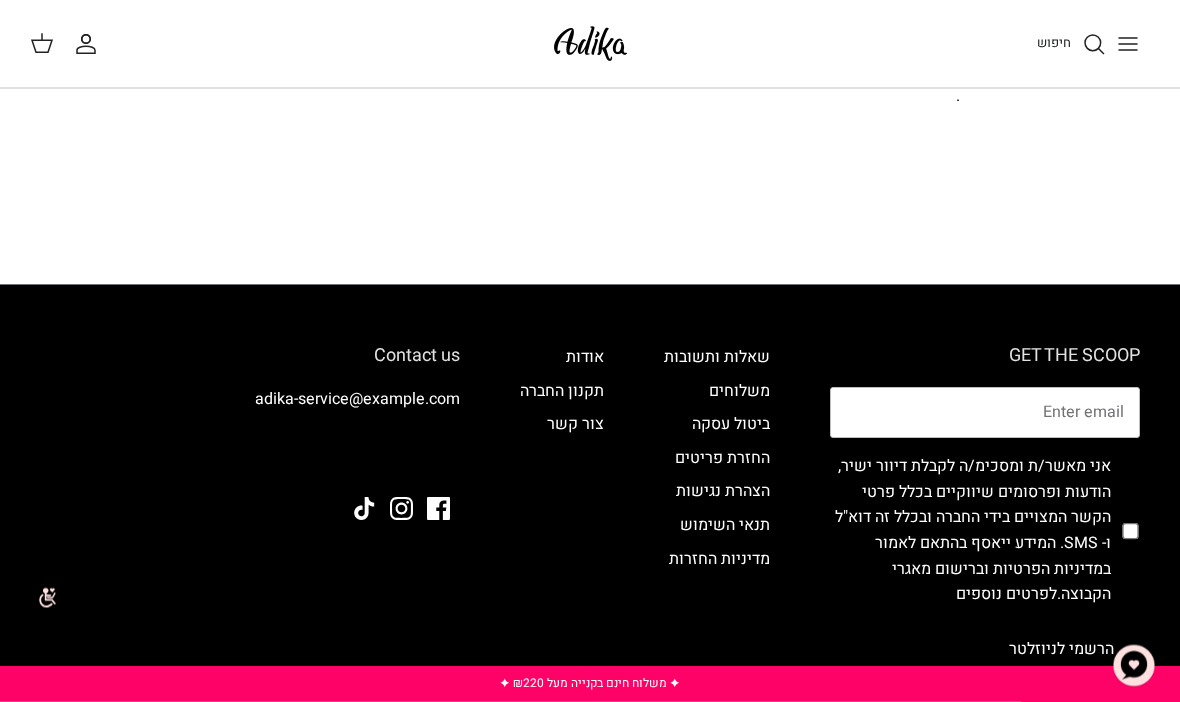 scroll, scrollTop: 1178, scrollLeft: 0, axis: vertical 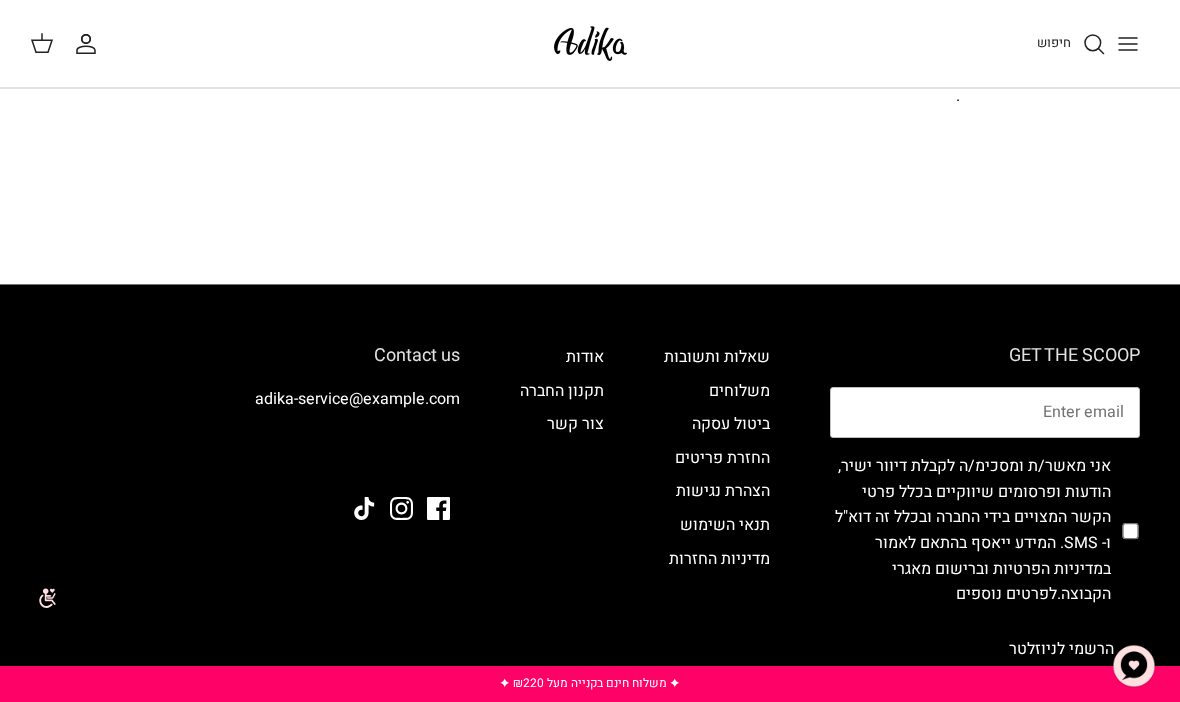 click on "משלוחים" at bounding box center (739, 391) 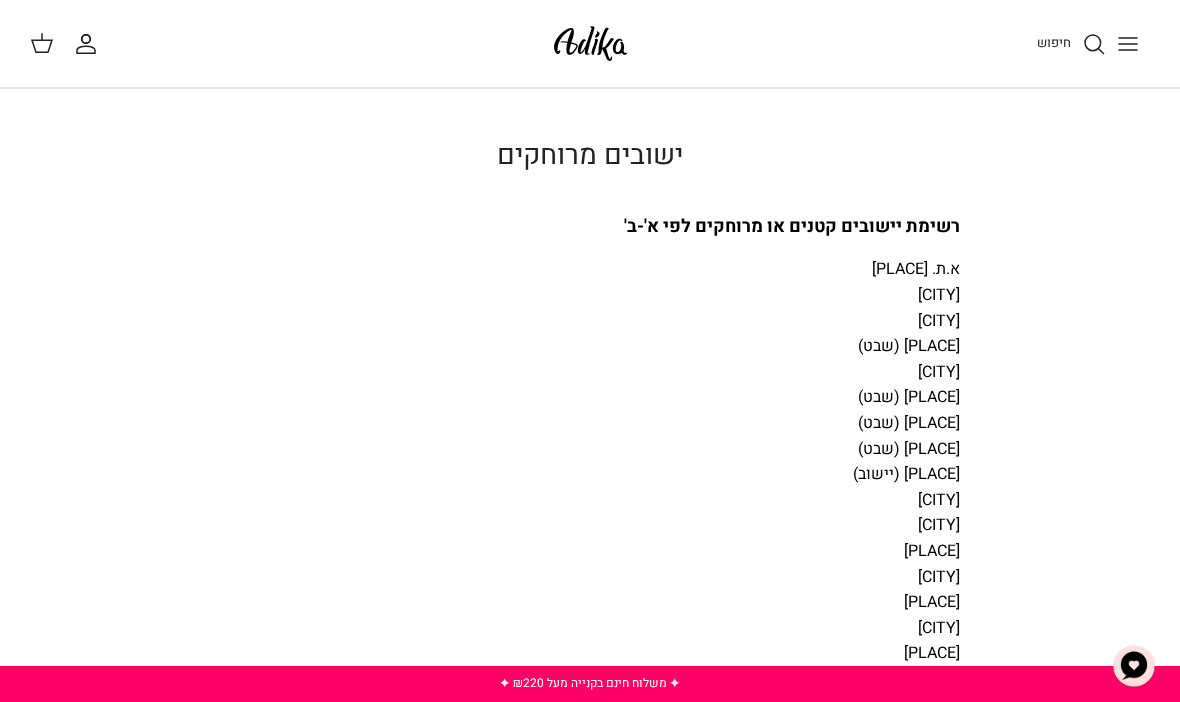 scroll, scrollTop: 0, scrollLeft: 0, axis: both 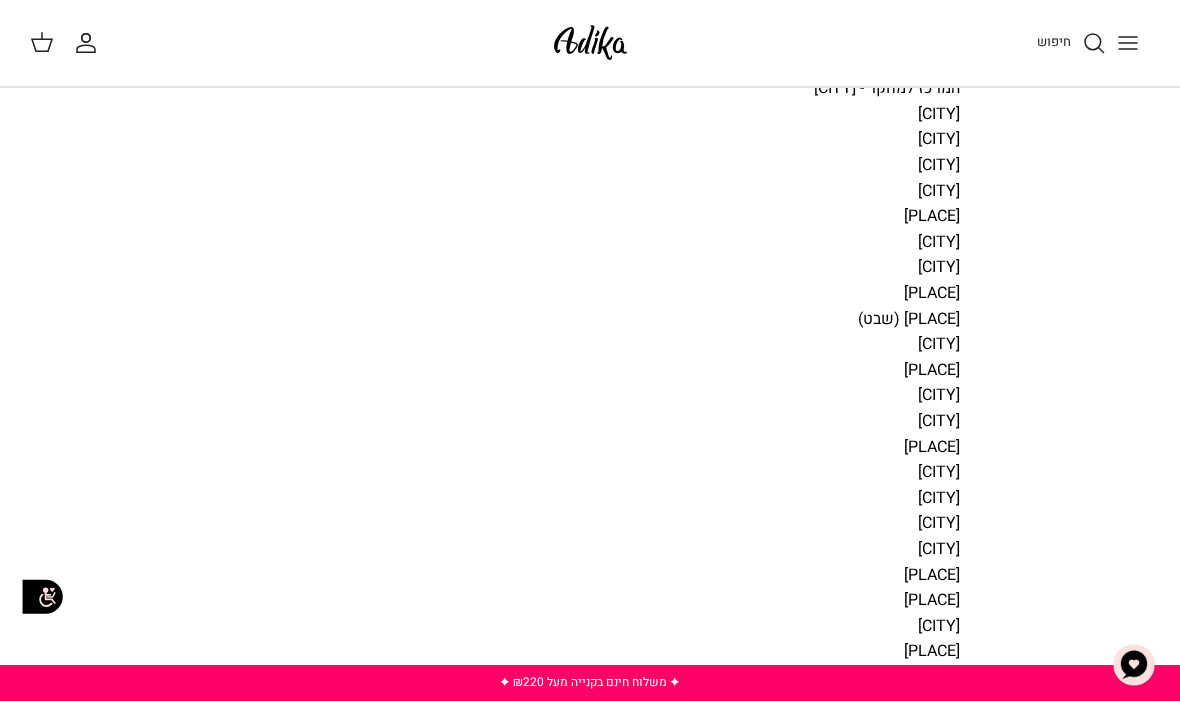 click 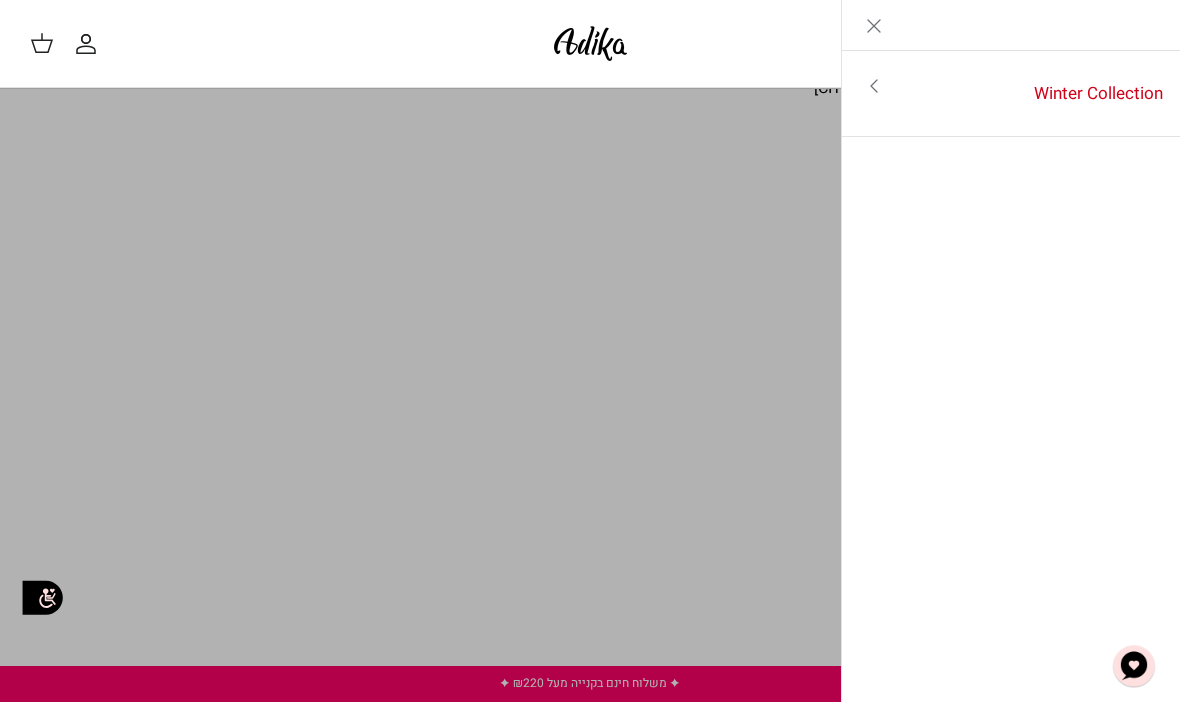 click 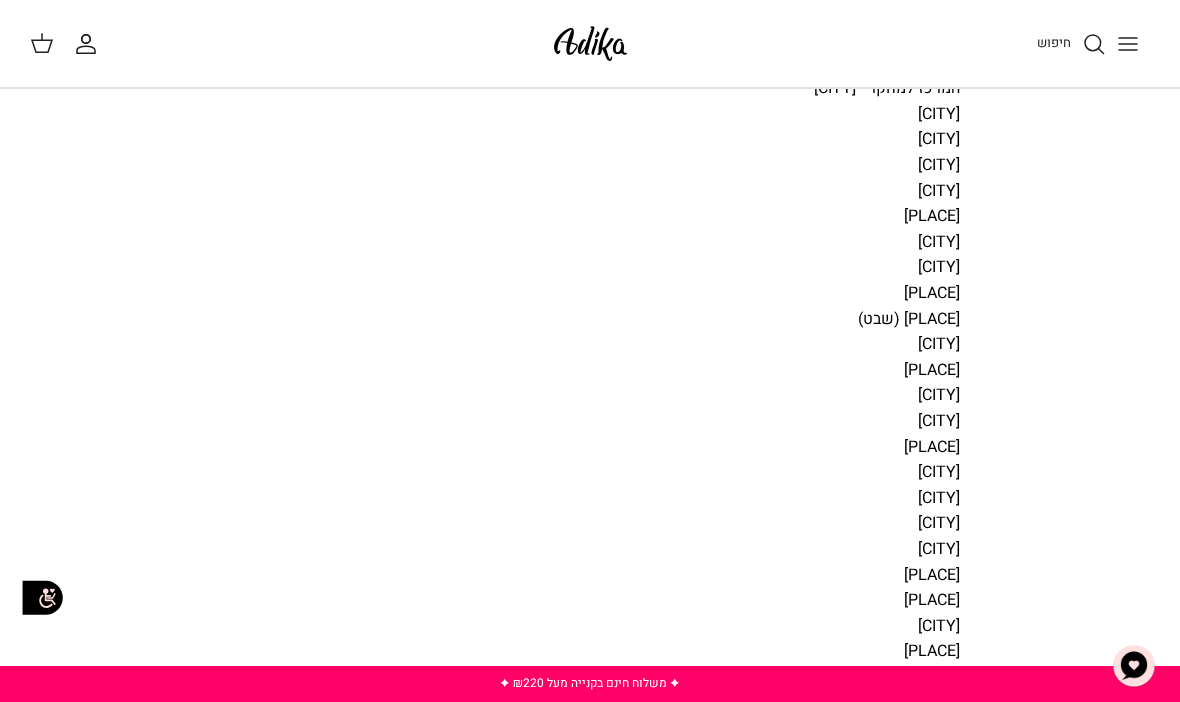 click 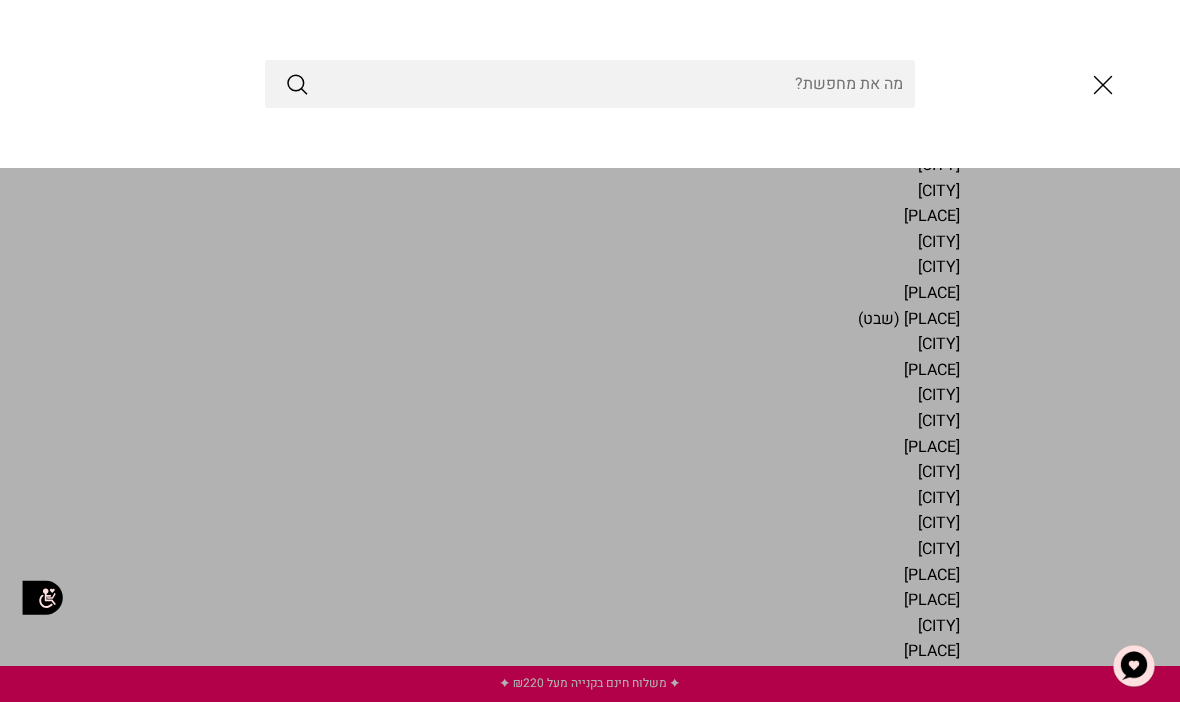 click at bounding box center [590, 84] 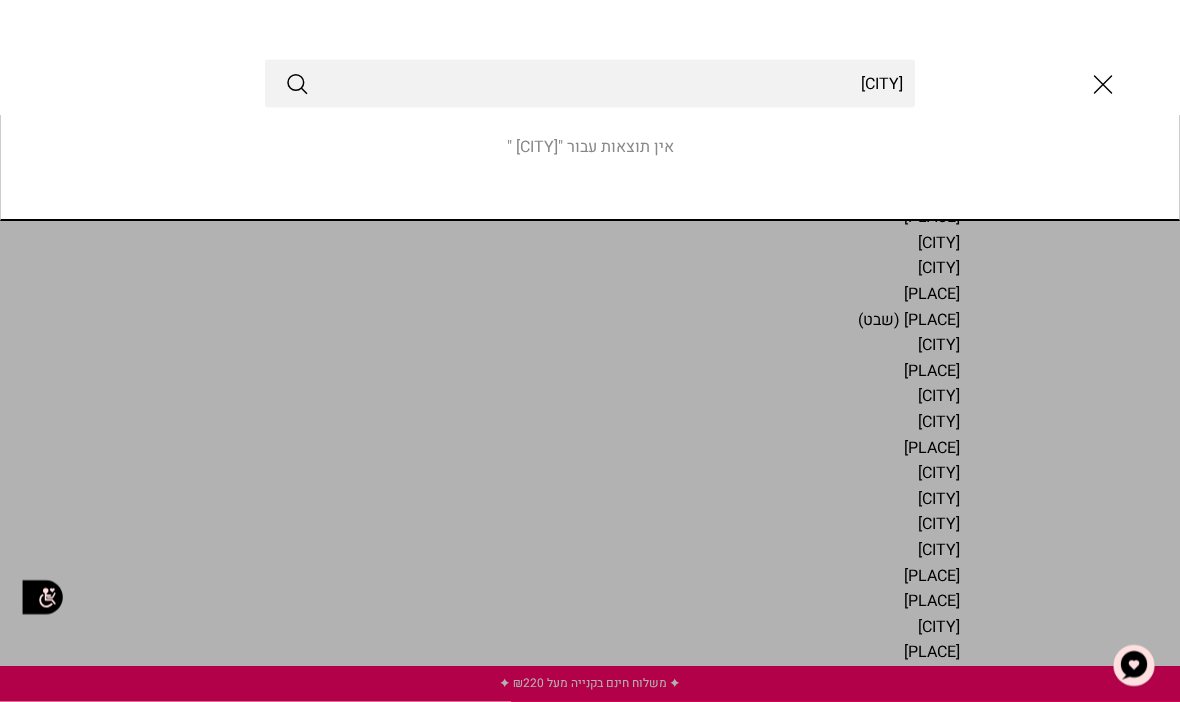 type on "הוד השרון" 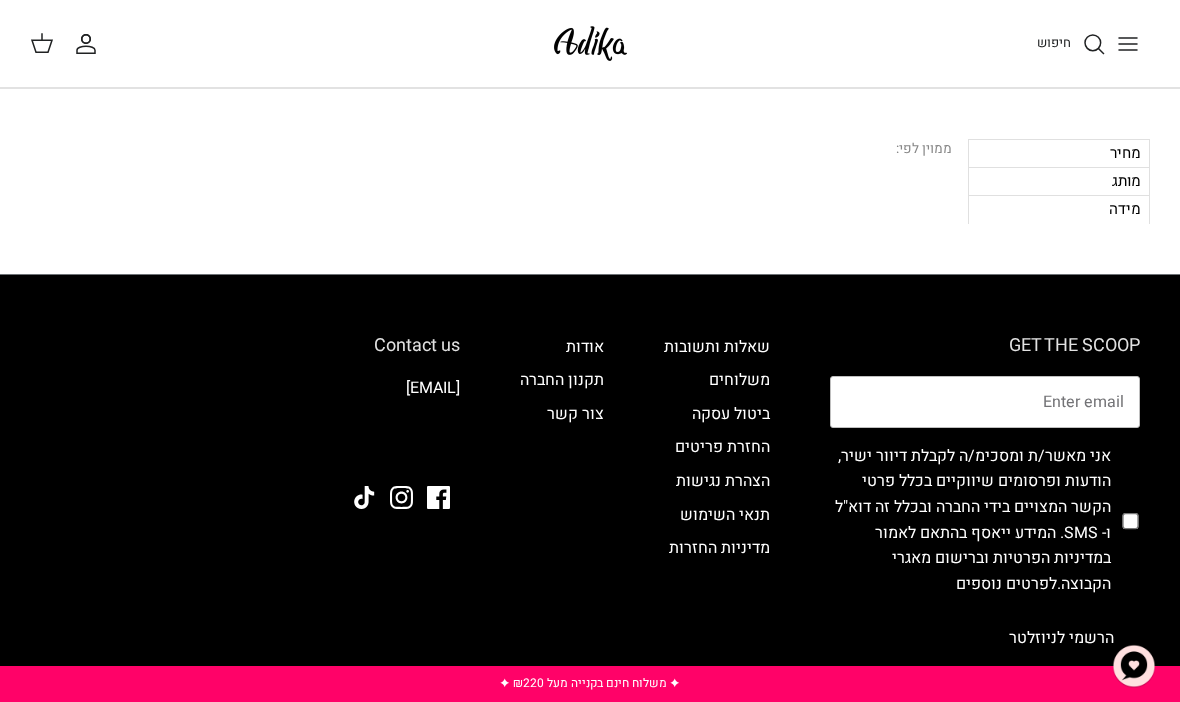 scroll, scrollTop: 0, scrollLeft: 0, axis: both 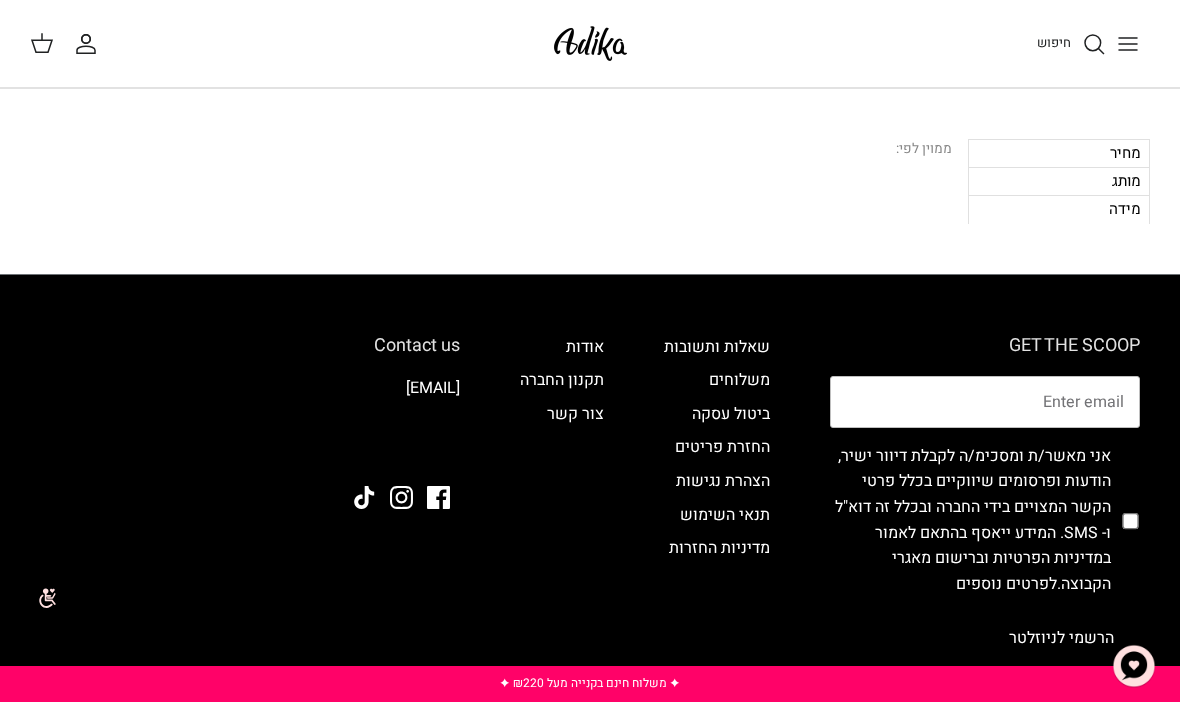 click on "משלוחים" at bounding box center [739, 380] 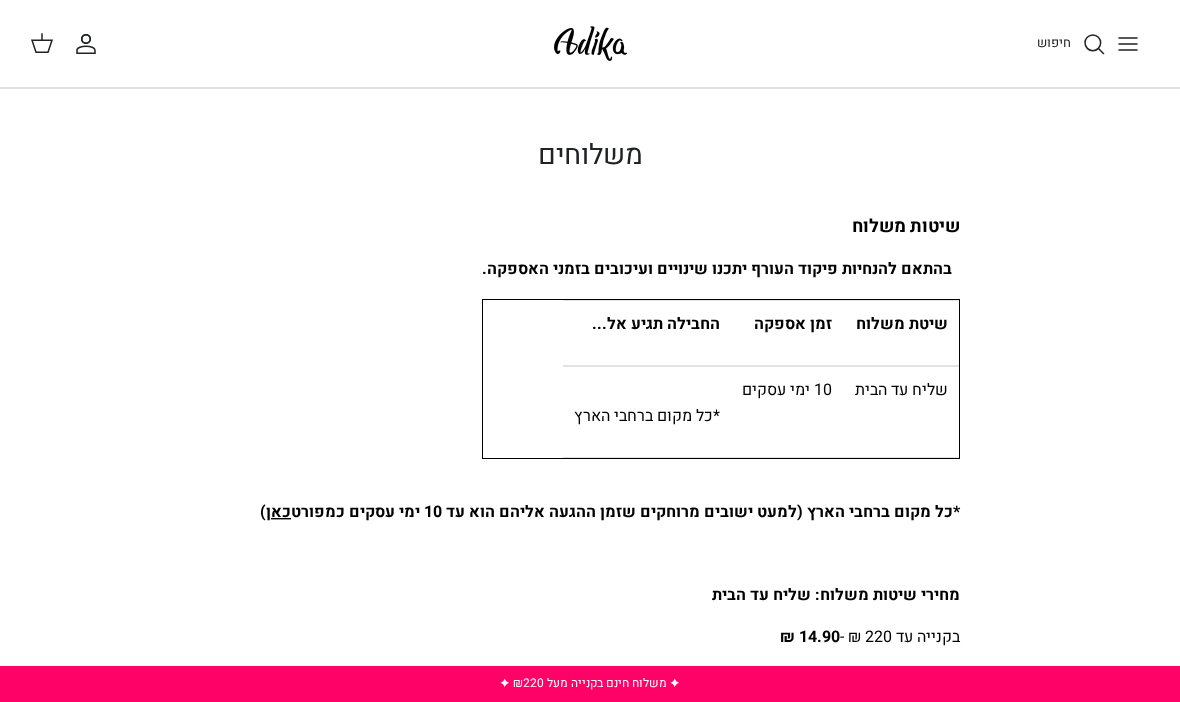 scroll, scrollTop: 0, scrollLeft: 0, axis: both 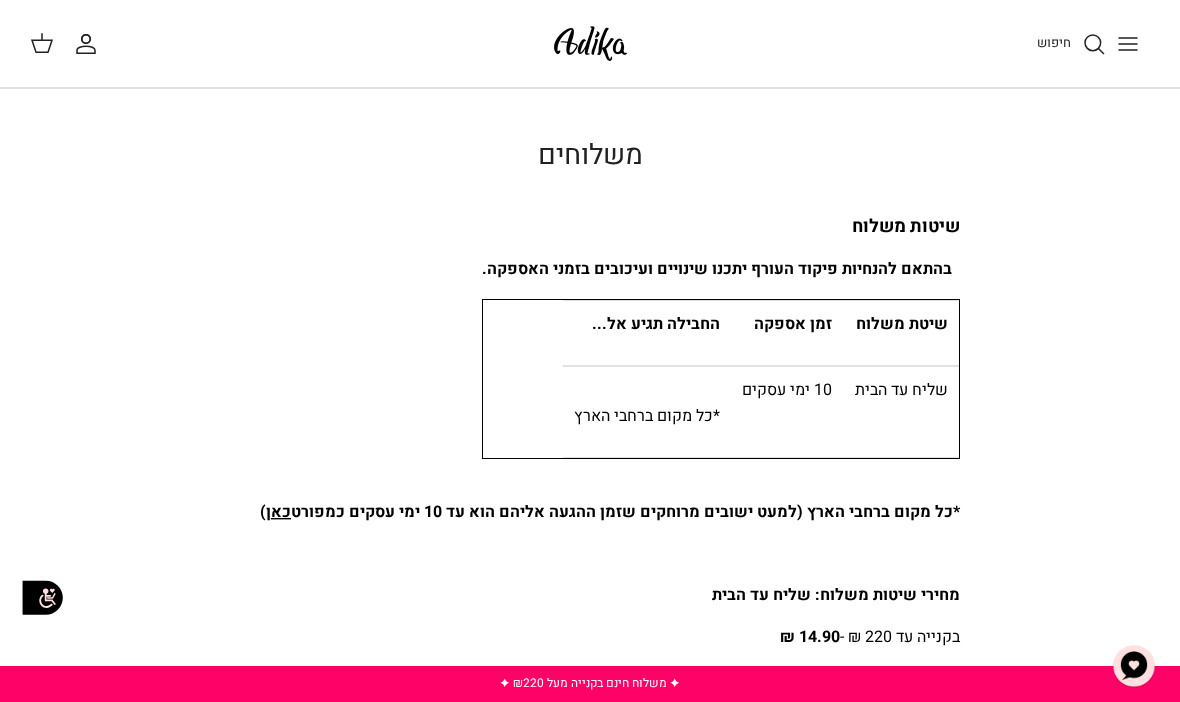 click on "שיטת משלוח" at bounding box center [901, 333] 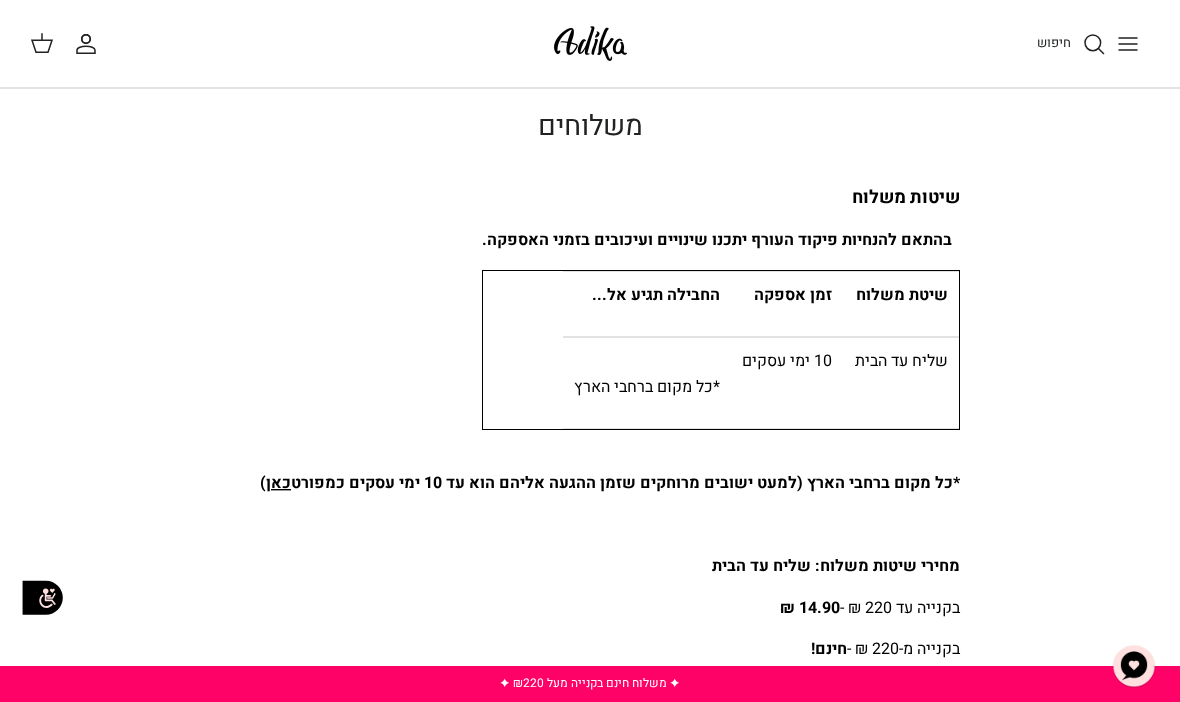 scroll, scrollTop: 0, scrollLeft: 0, axis: both 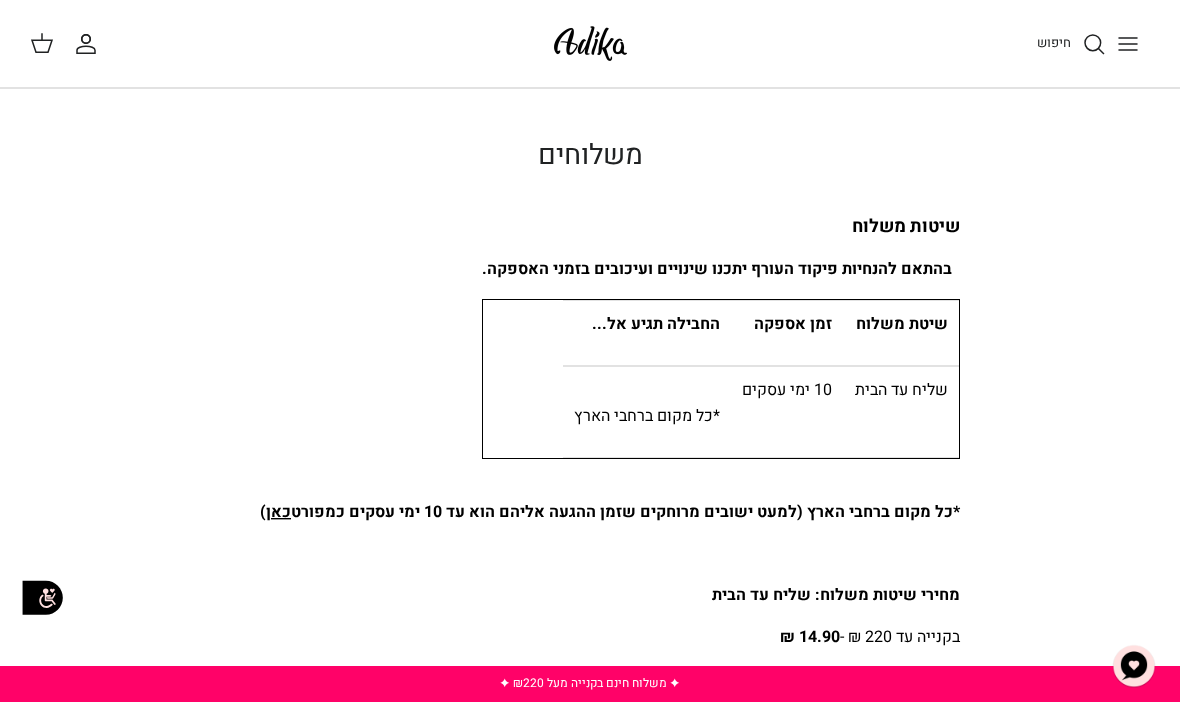 click 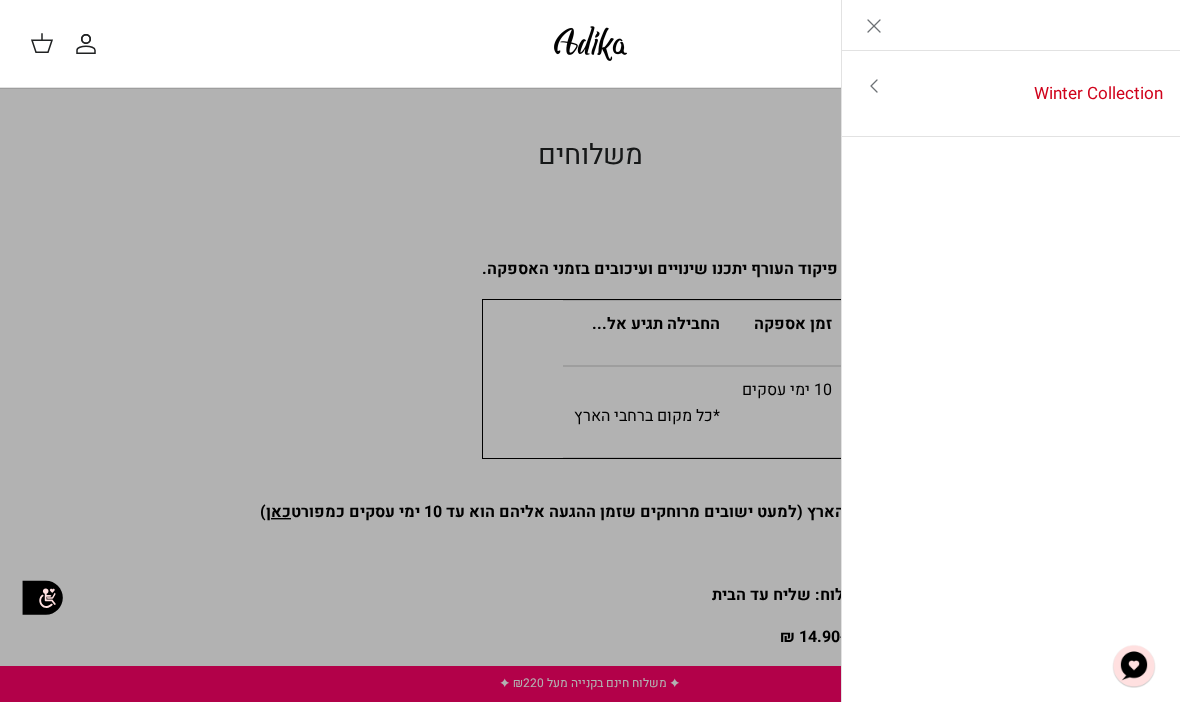 click 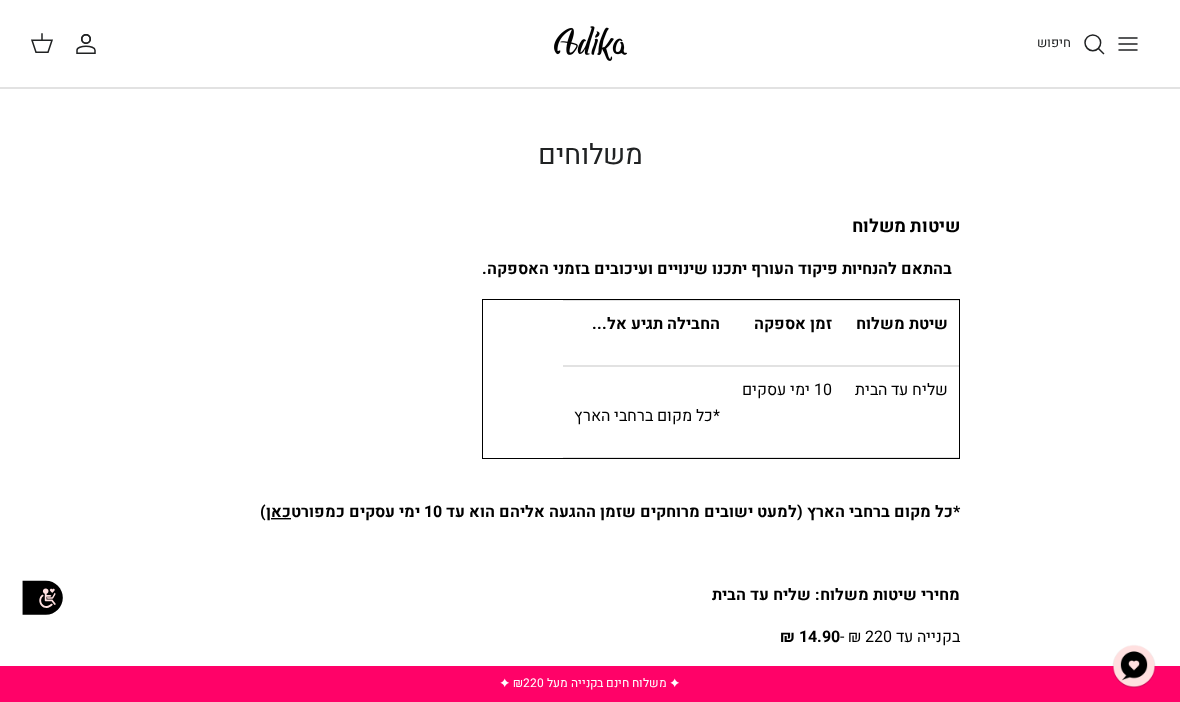 click on "חיפוש" at bounding box center (1071, 44) 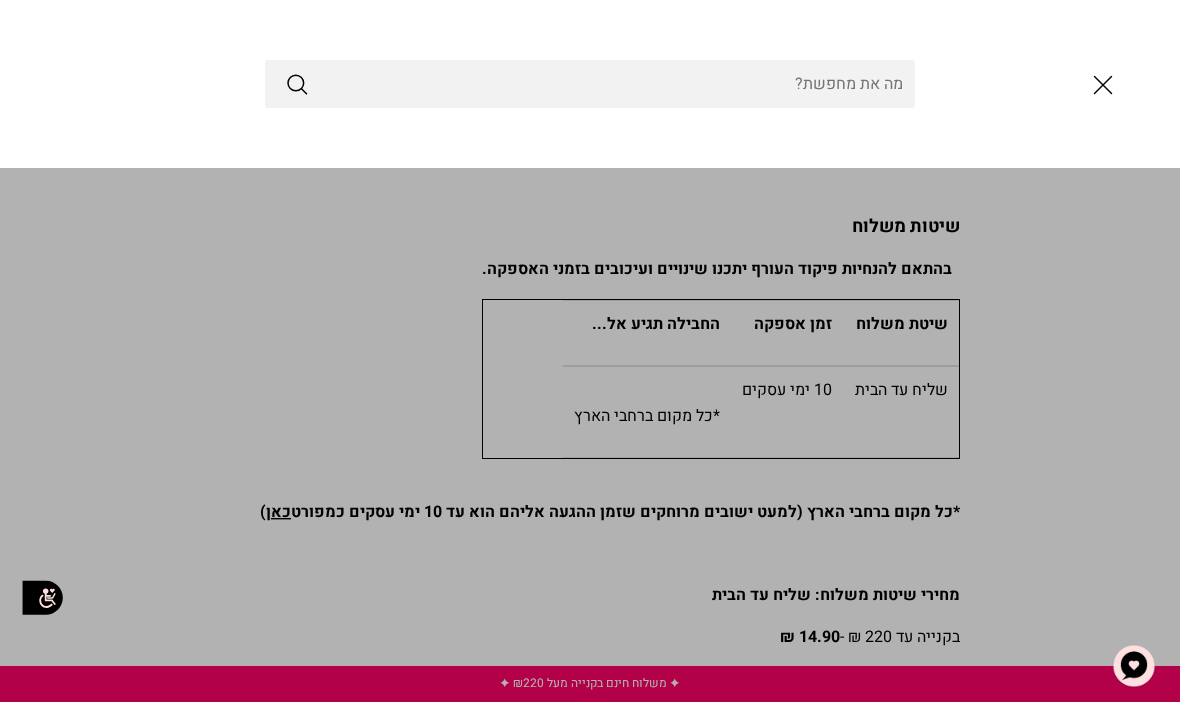 click at bounding box center [590, 84] 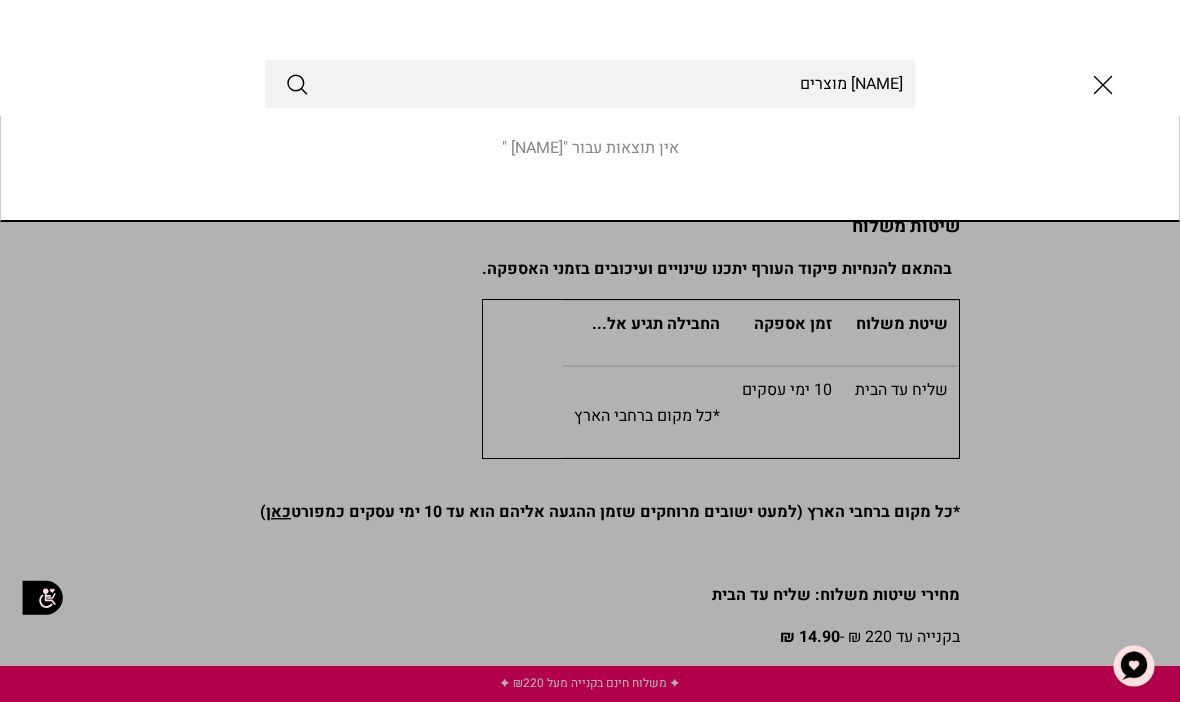 type on "[NAME] מוצרים" 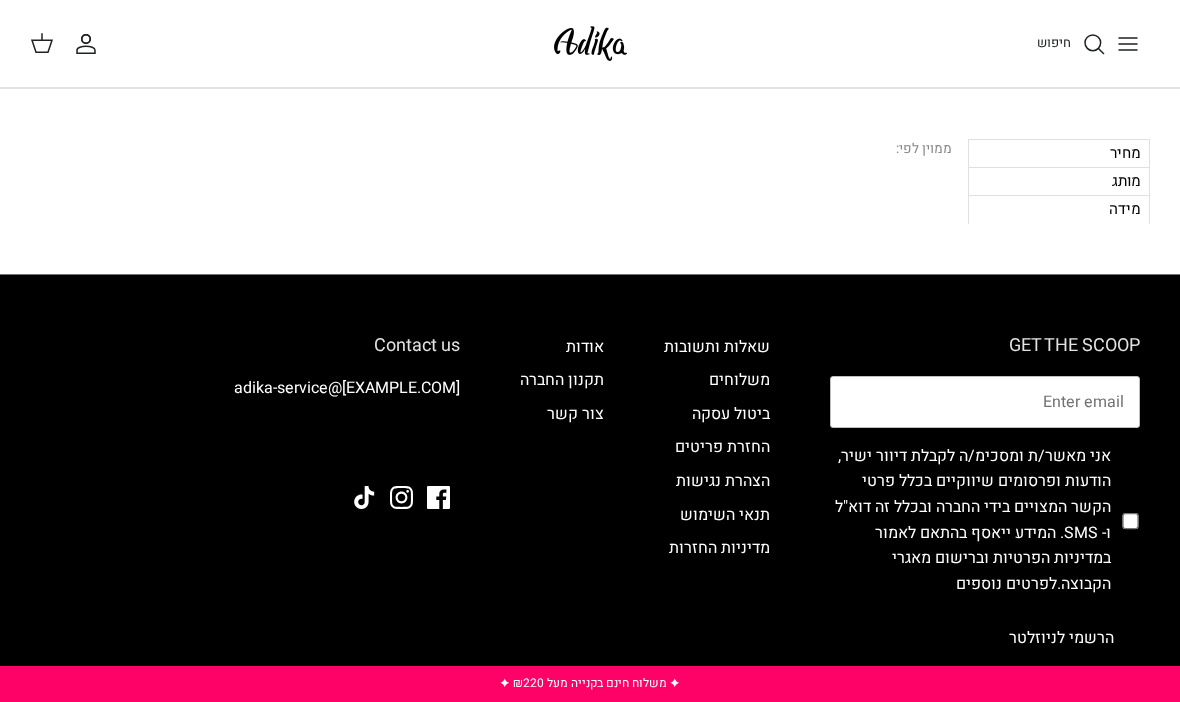 scroll, scrollTop: 0, scrollLeft: 0, axis: both 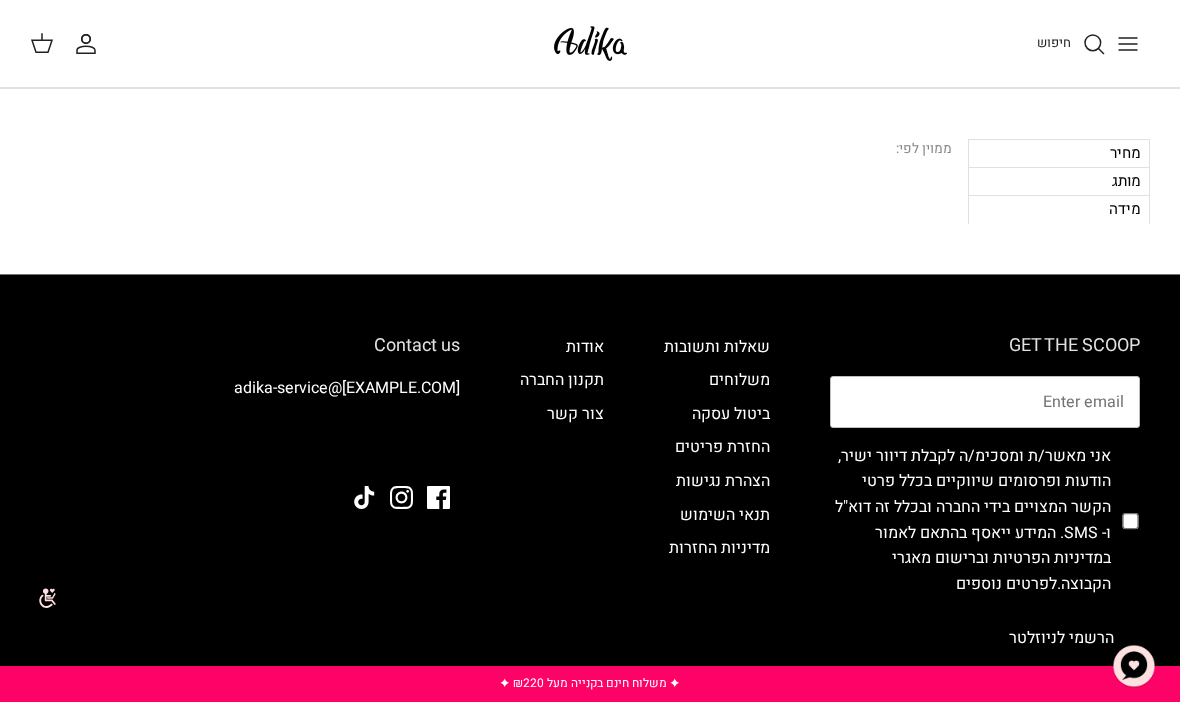 click on "מחיר" at bounding box center [1059, 153] 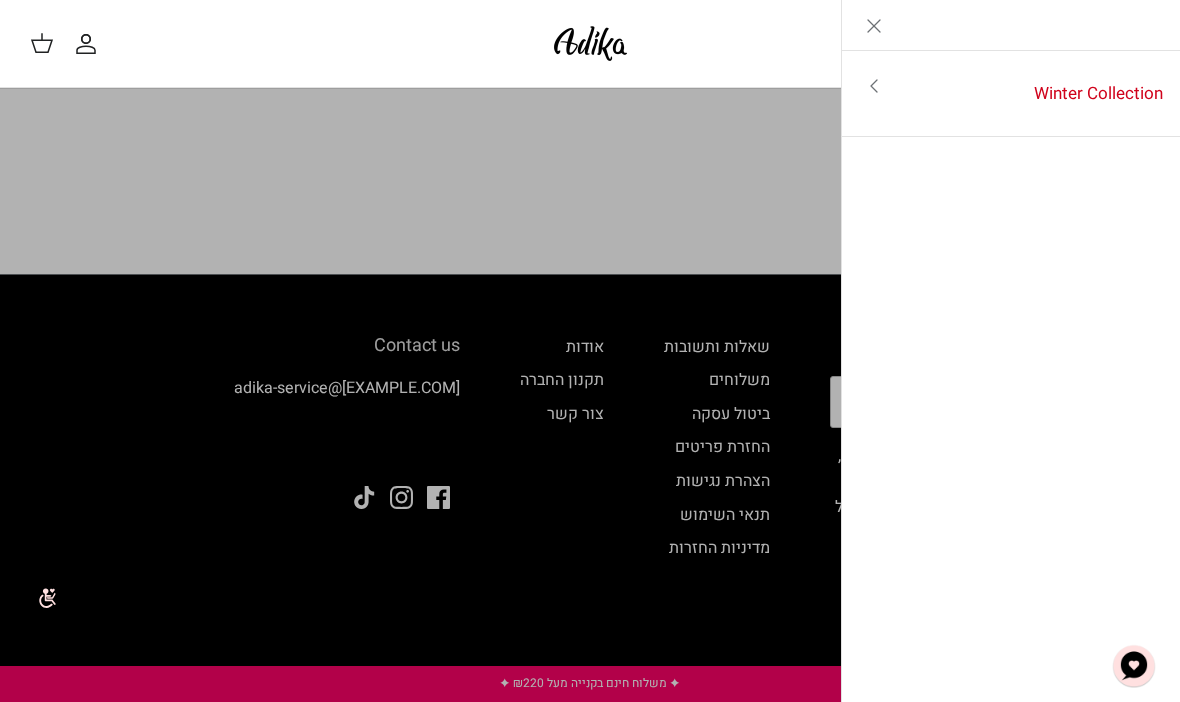 click on "Winter Collection" at bounding box center (1043, 94) 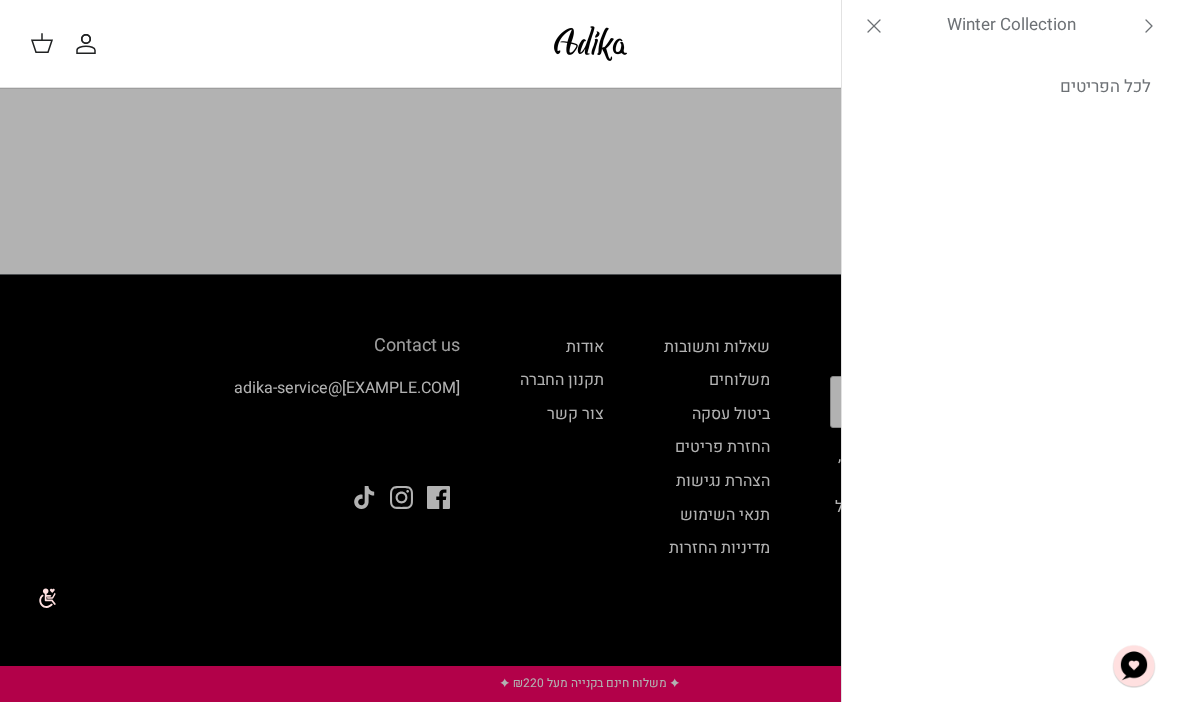 click on "לכל הפריטים" at bounding box center [1011, 87] 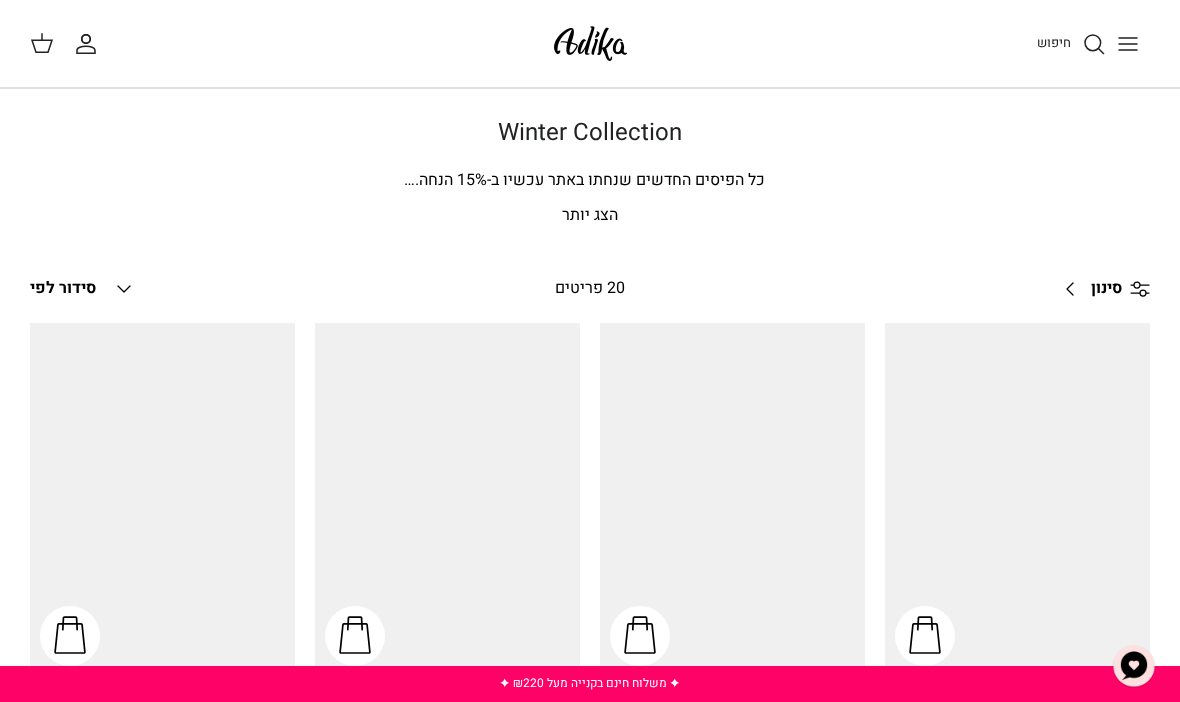 scroll, scrollTop: 0, scrollLeft: 0, axis: both 